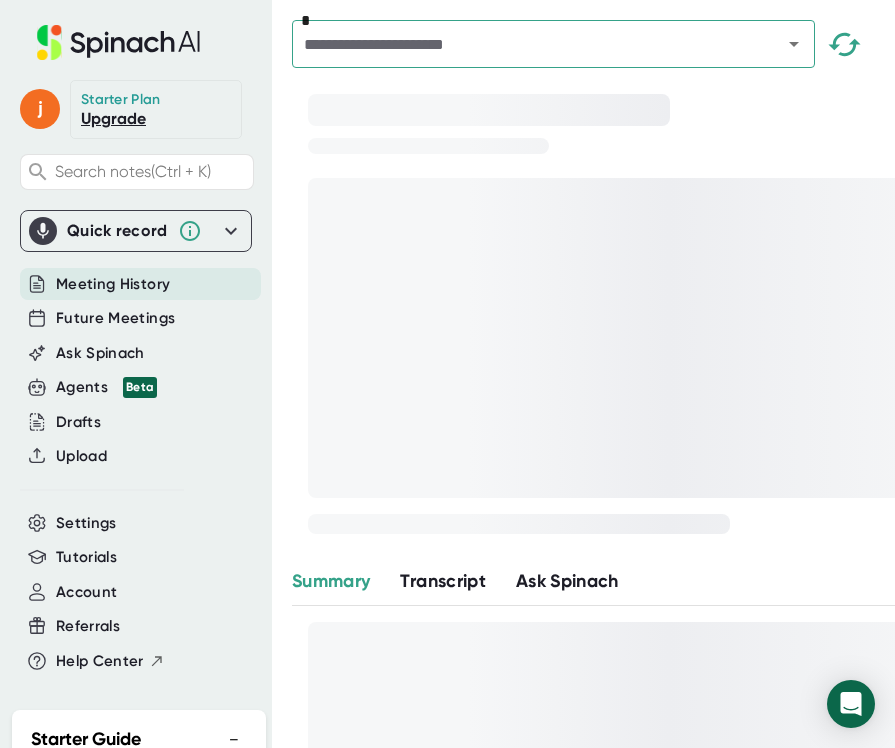 scroll, scrollTop: 0, scrollLeft: 0, axis: both 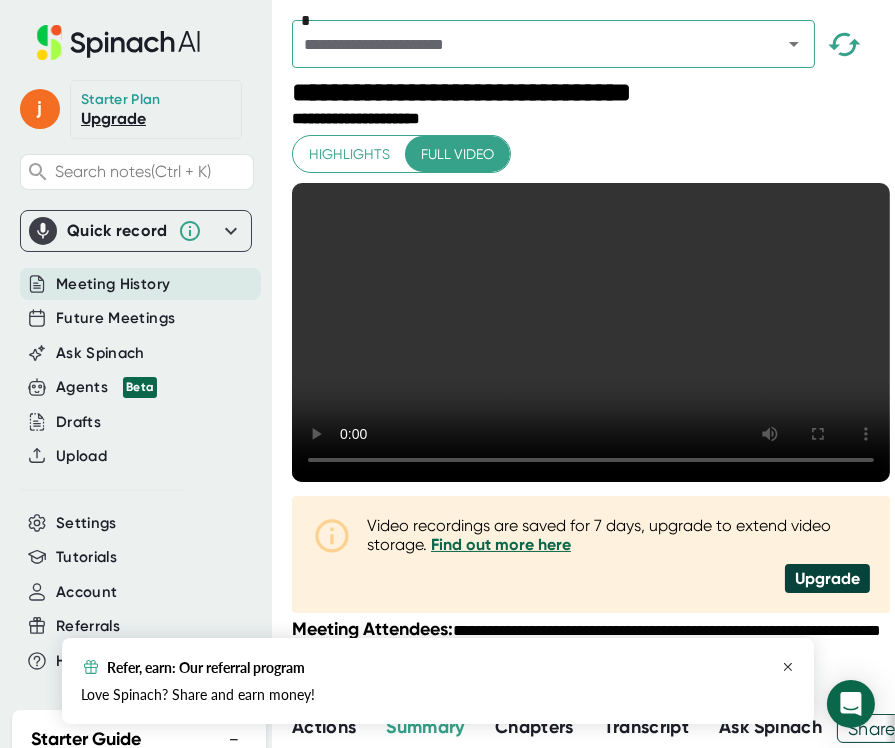 click 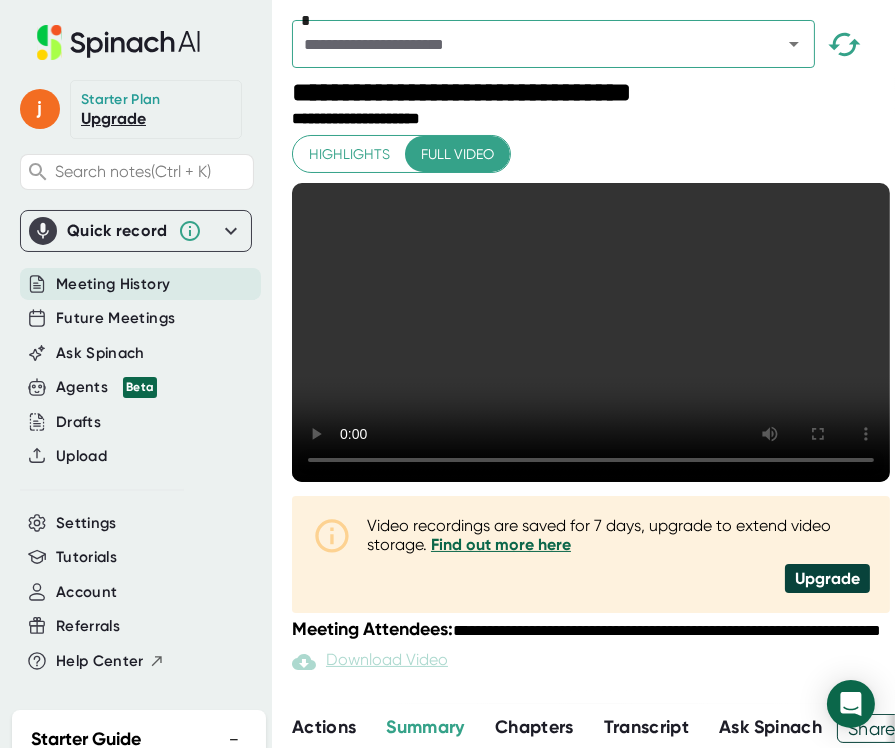 click 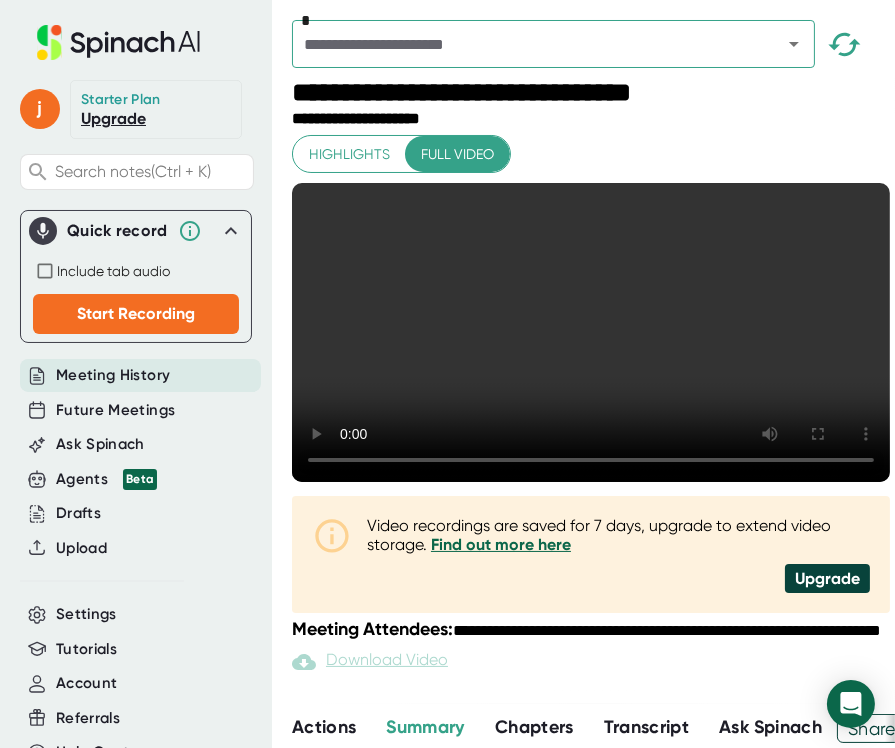 click 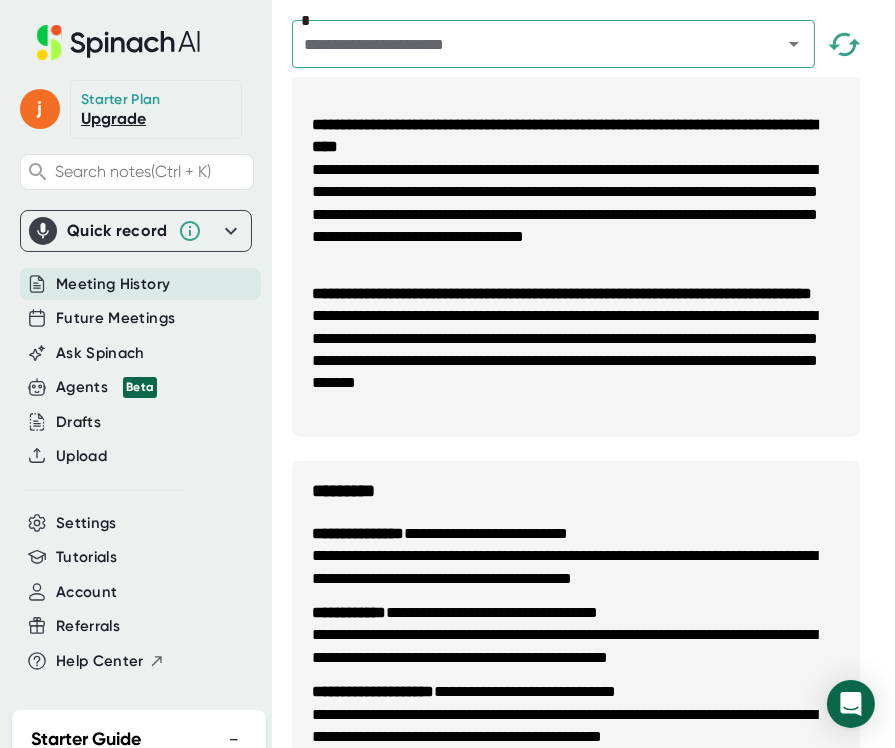 scroll, scrollTop: 2100, scrollLeft: 0, axis: vertical 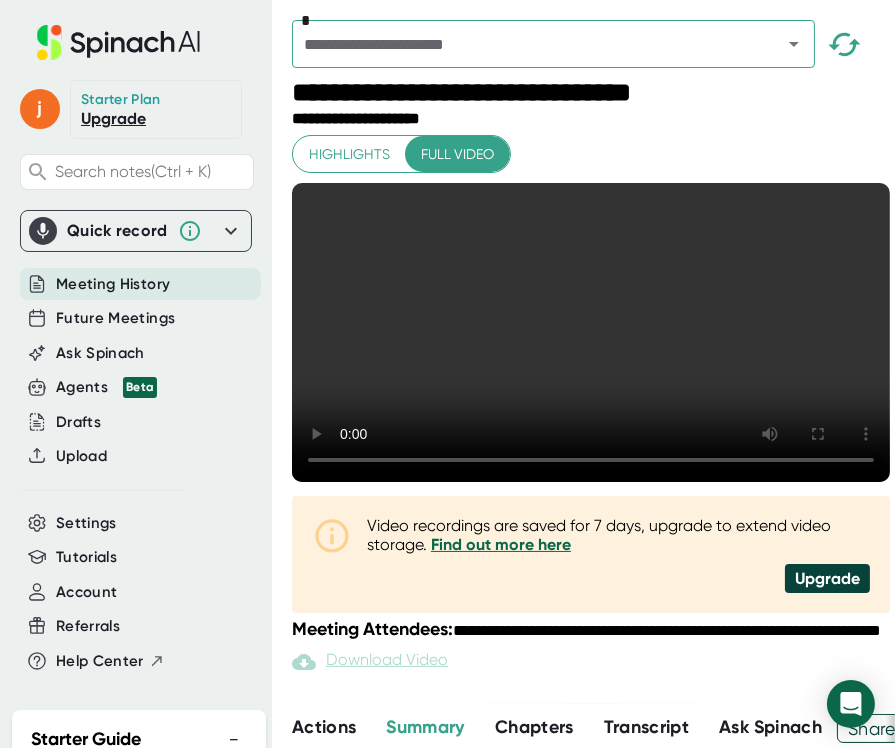 click on "Highlights" at bounding box center [349, 154] 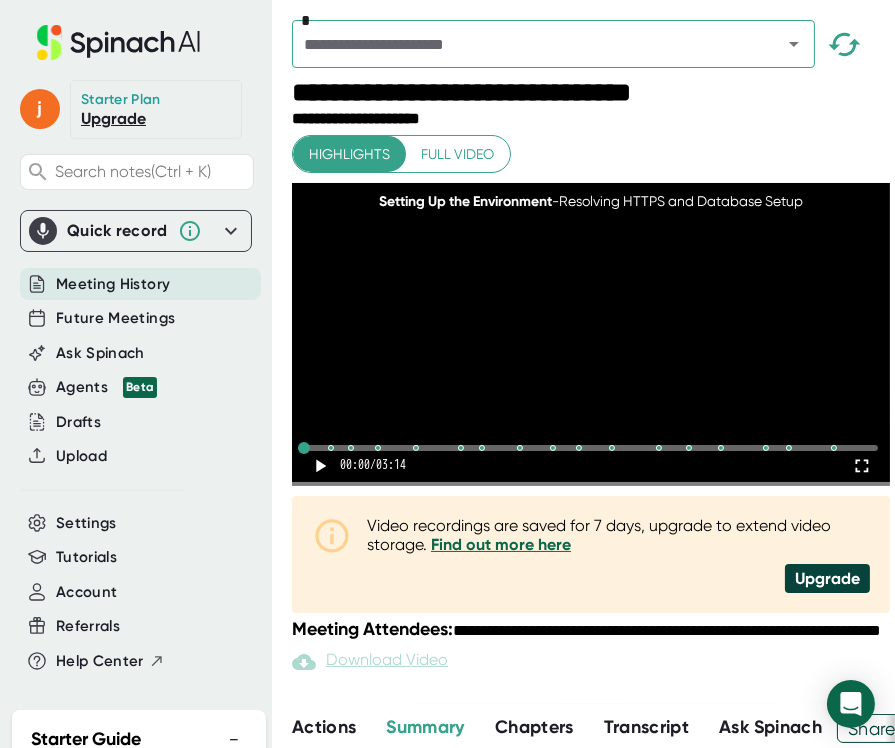 click on "Quick record" at bounding box center [117, 231] 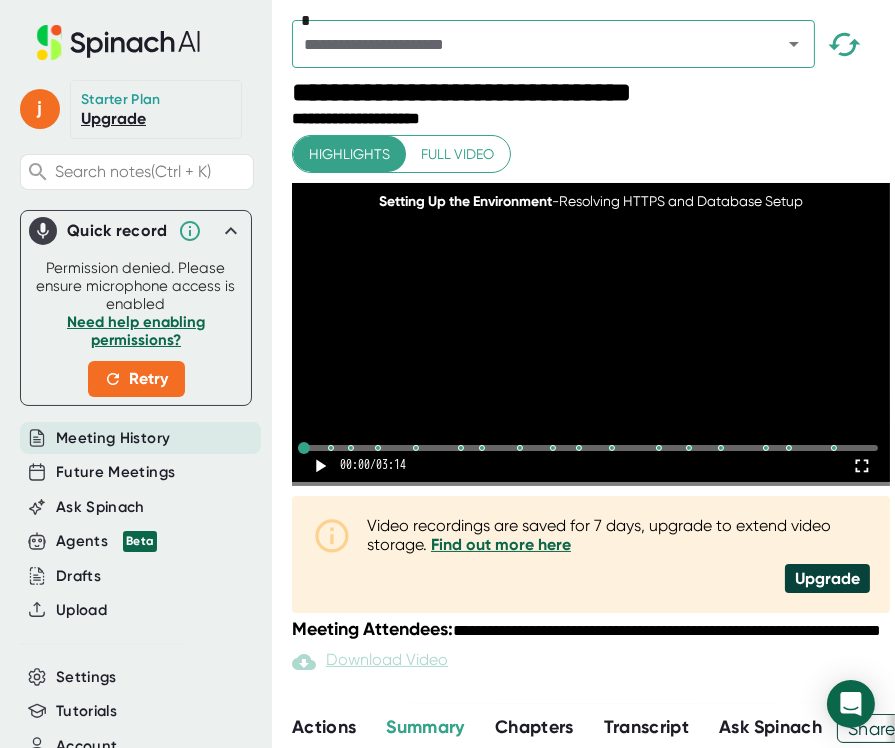 click on "Quick record" at bounding box center [117, 231] 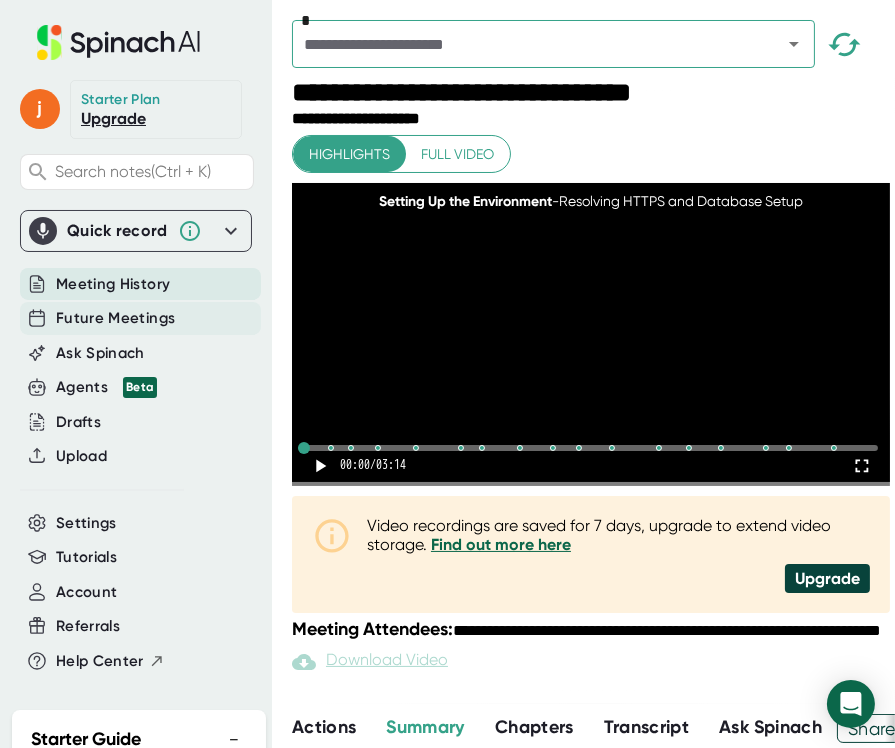 click on "Future Meetings" at bounding box center (115, 318) 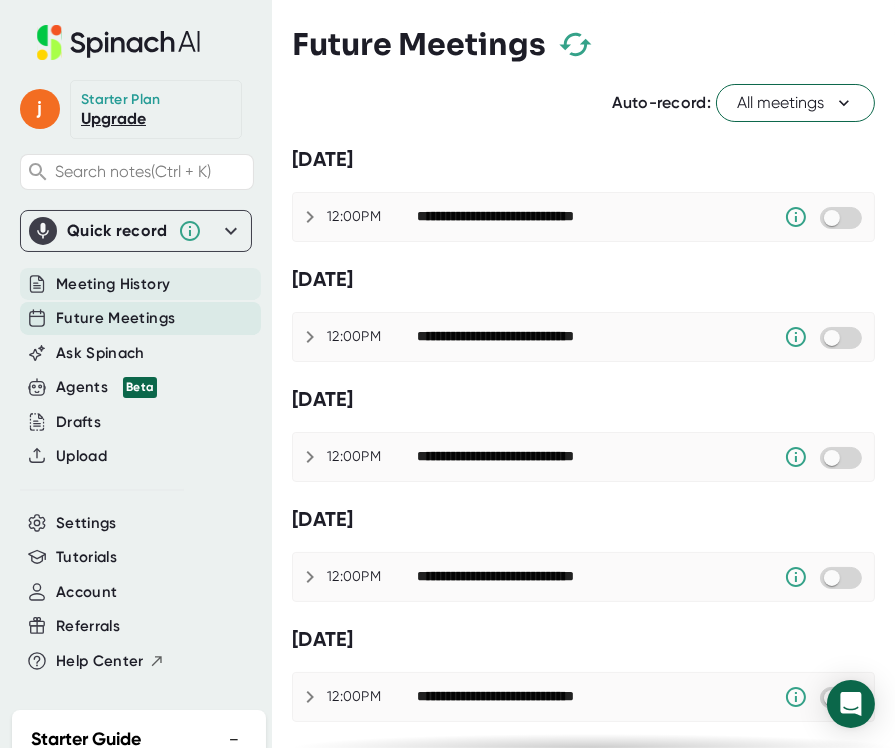 click on "Meeting History" at bounding box center (113, 284) 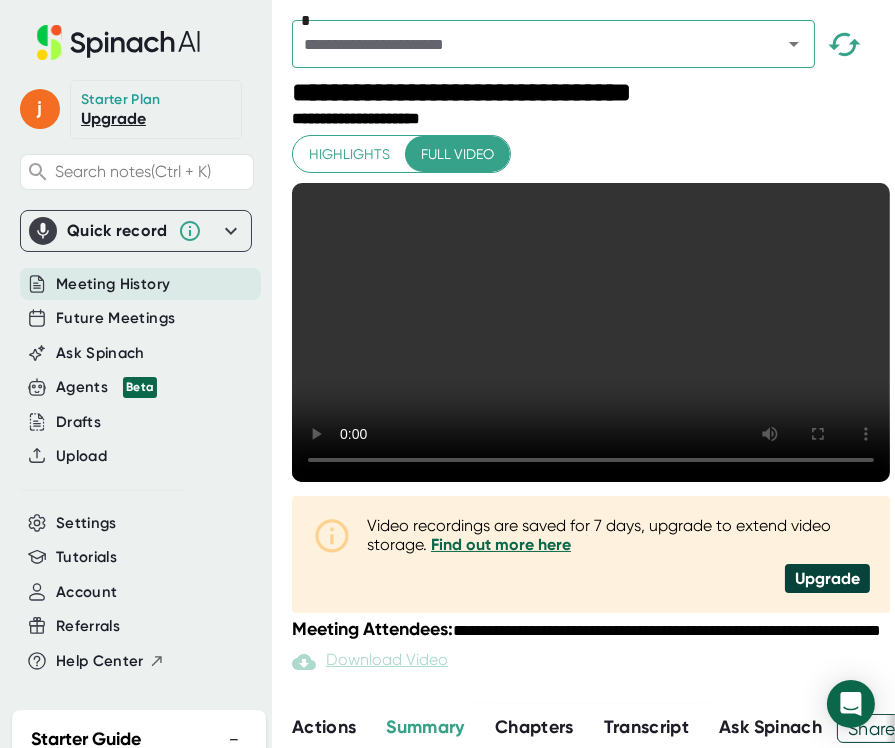 click 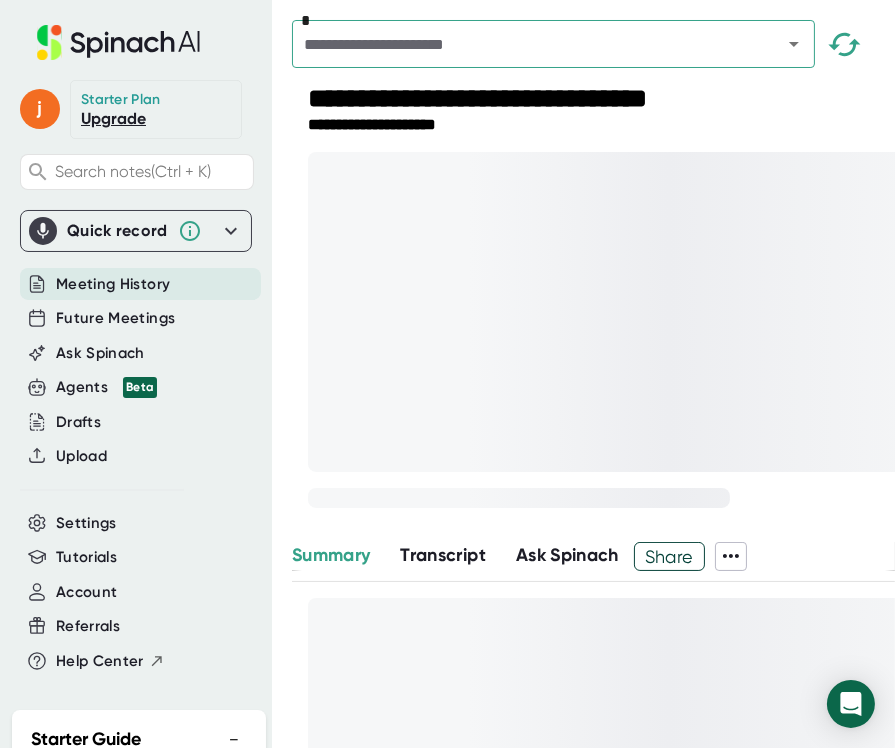 click at bounding box center (524, 44) 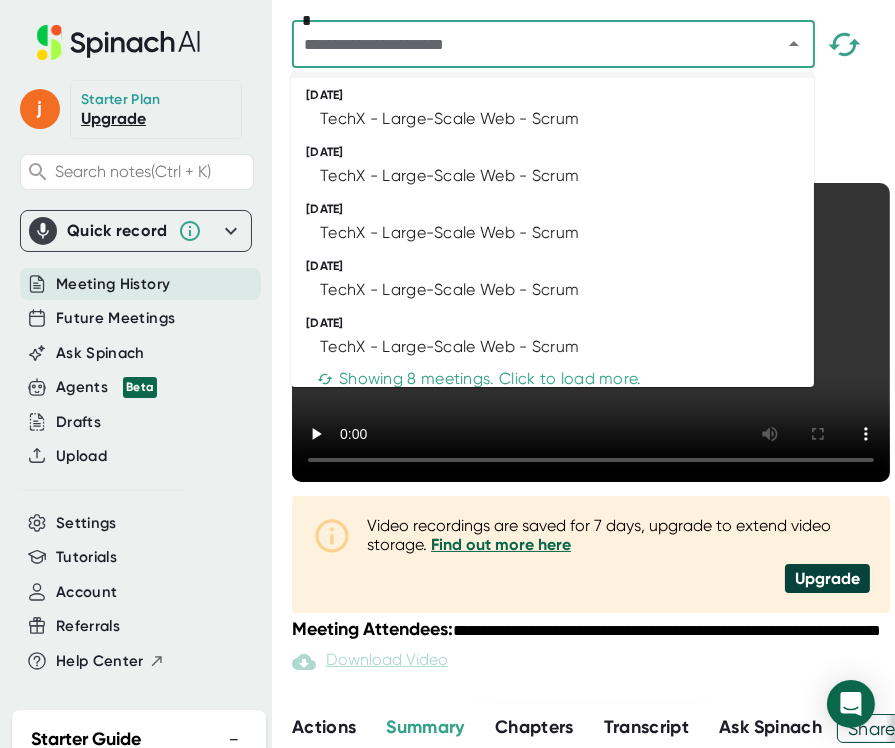 scroll, scrollTop: 188, scrollLeft: 0, axis: vertical 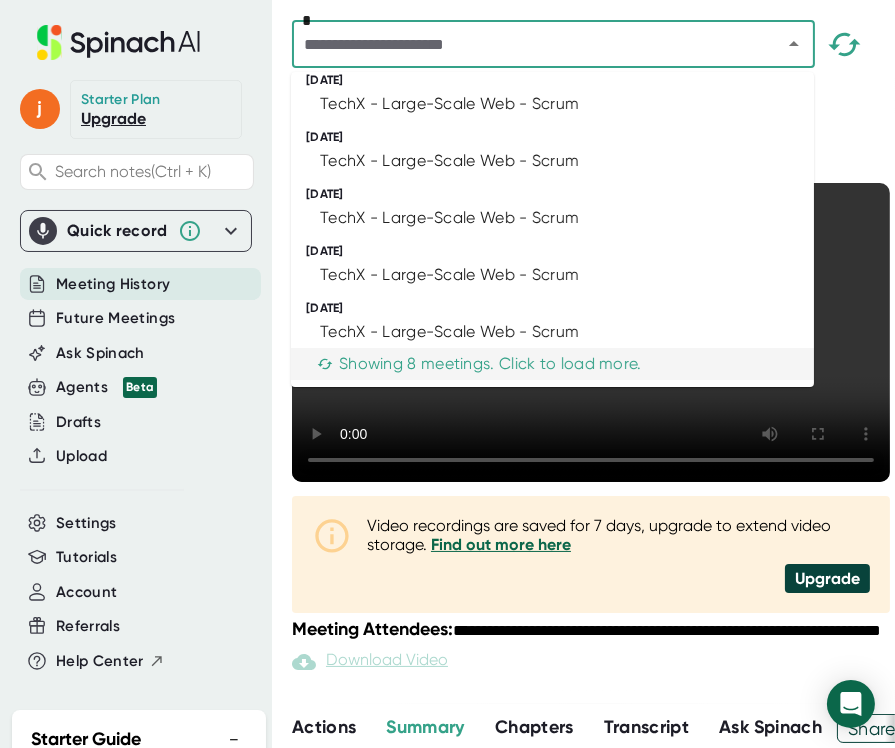 click on "Showing 8 meetings. Click to load more." at bounding box center (479, 364) 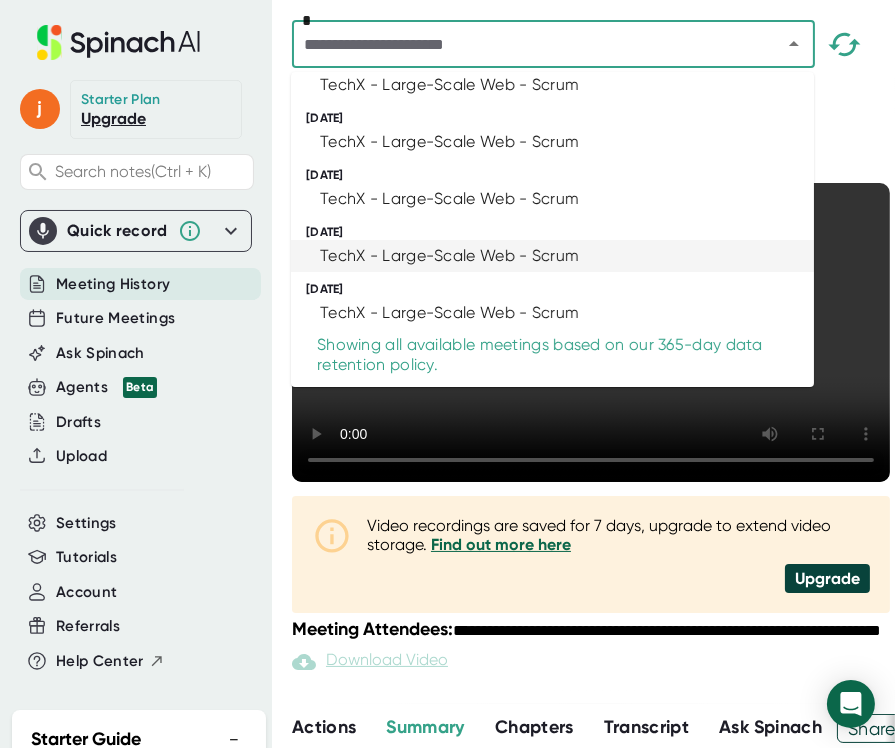 scroll, scrollTop: 208, scrollLeft: 0, axis: vertical 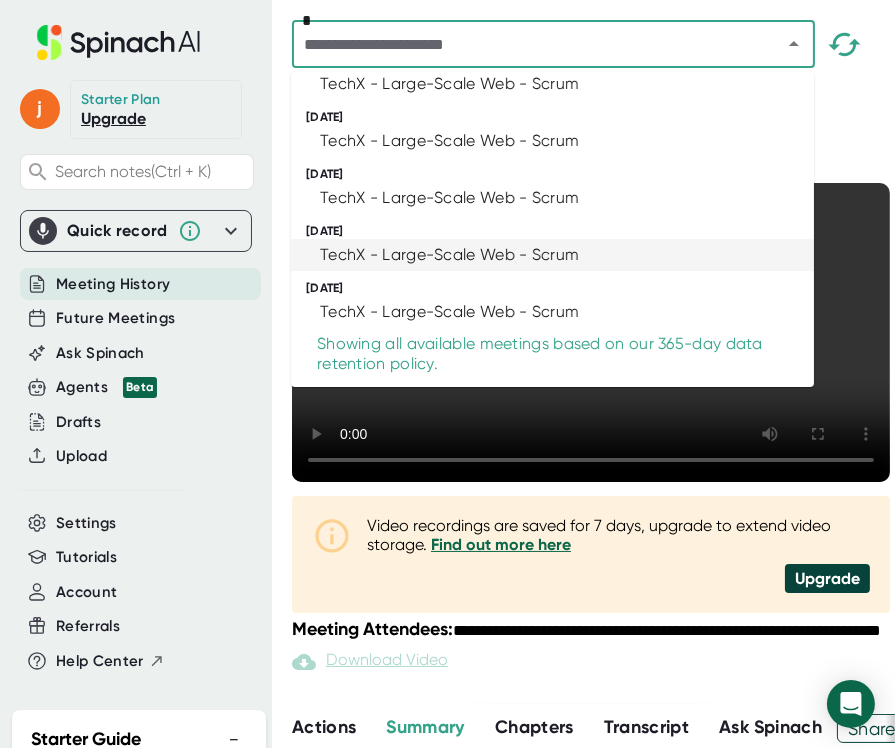 click on "TechX - Large-Scale Web - Scrum" at bounding box center (449, 255) 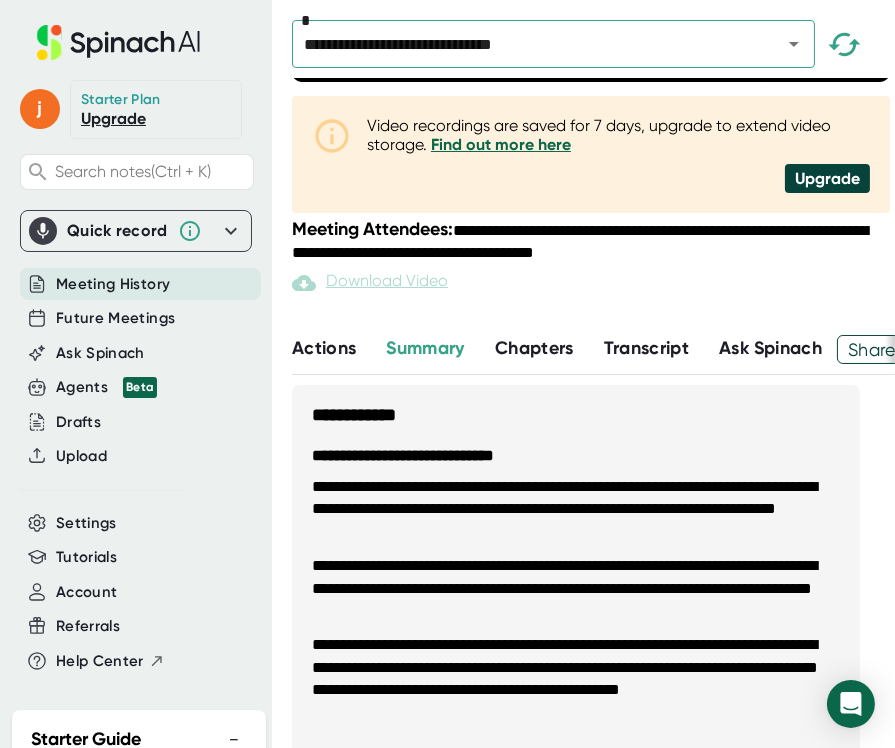 scroll, scrollTop: 0, scrollLeft: 0, axis: both 